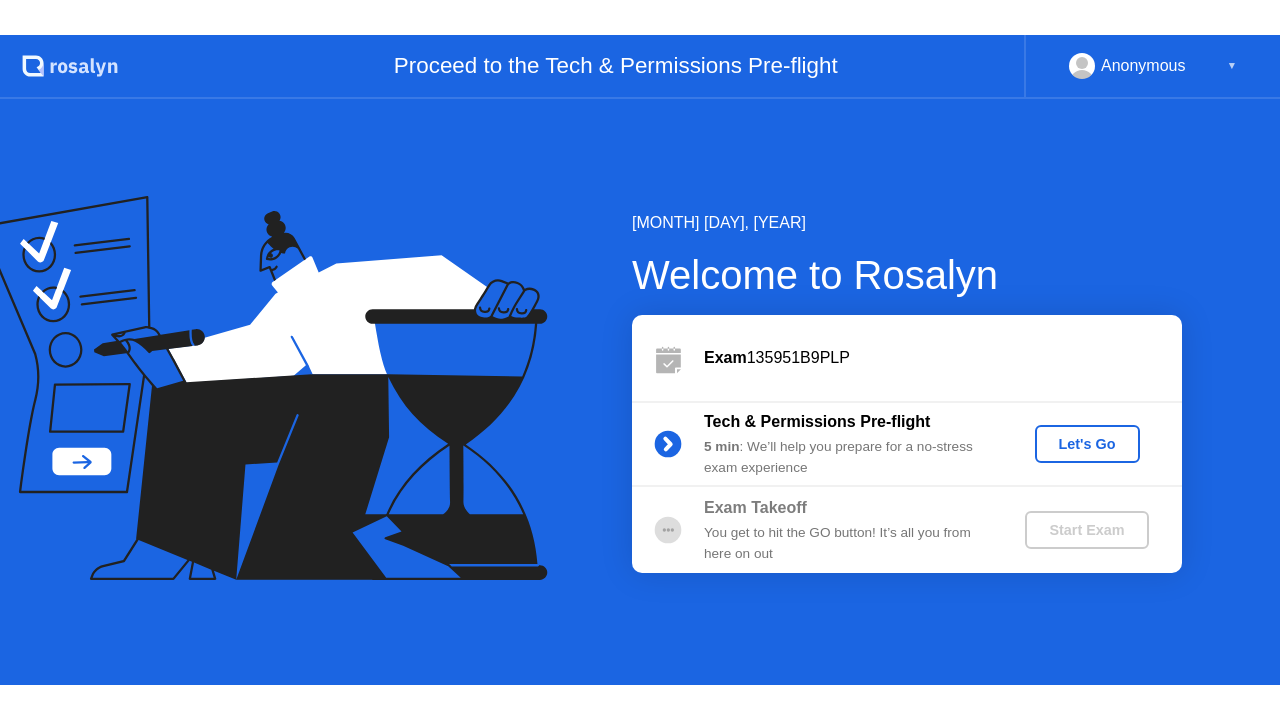 scroll, scrollTop: 0, scrollLeft: 0, axis: both 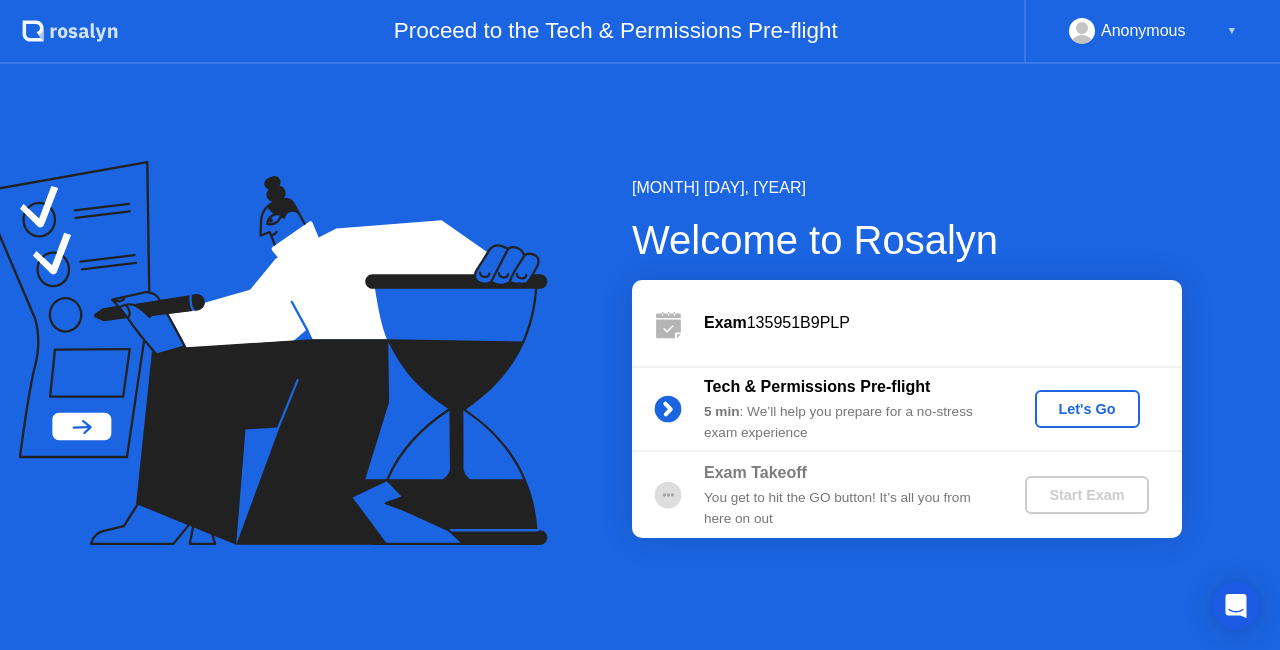 click on "Let's Go" 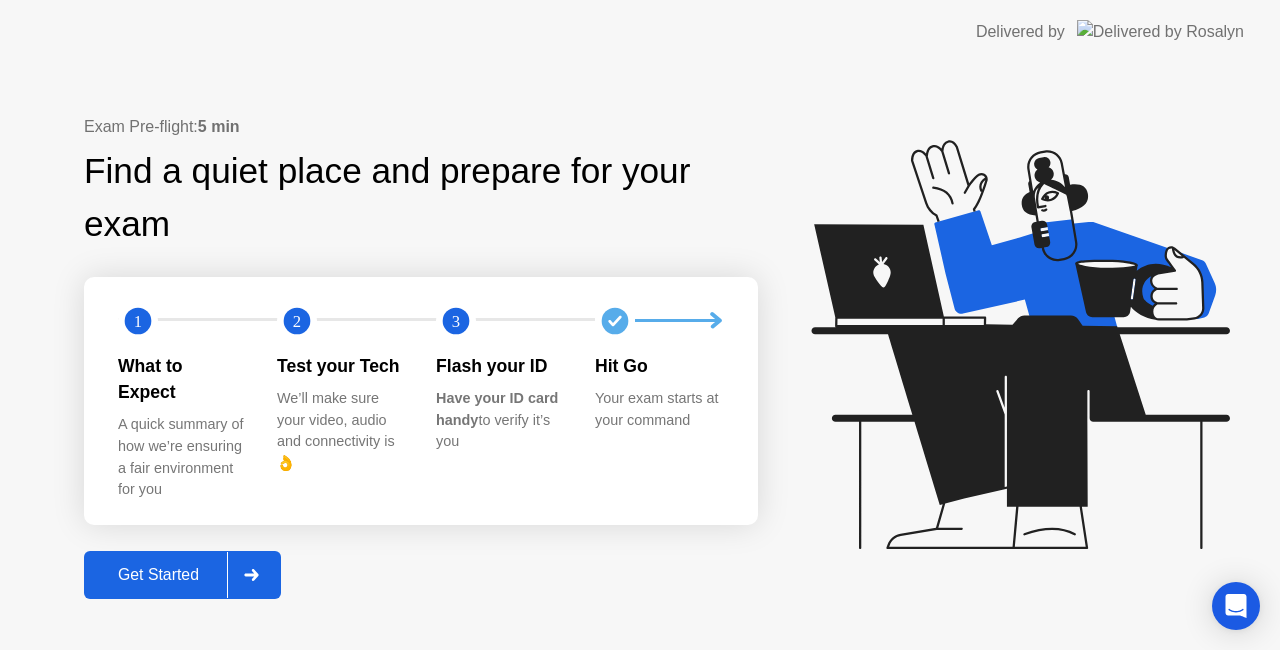 click on "Get Started" 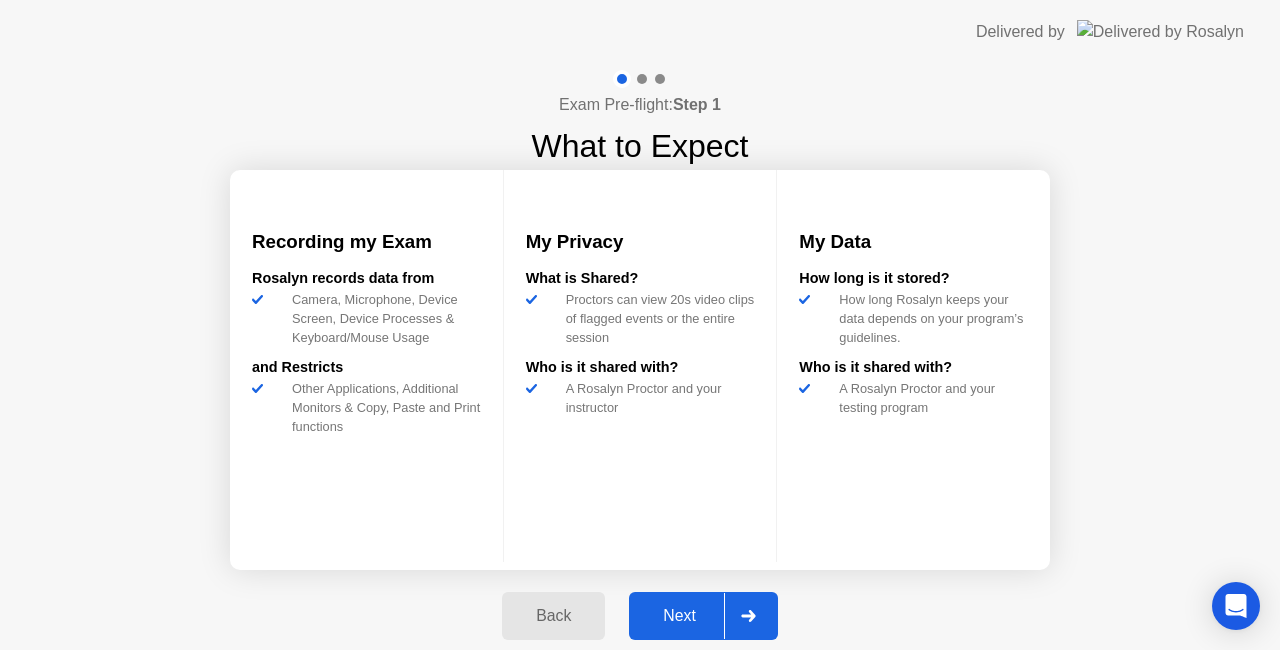 click on "Next" 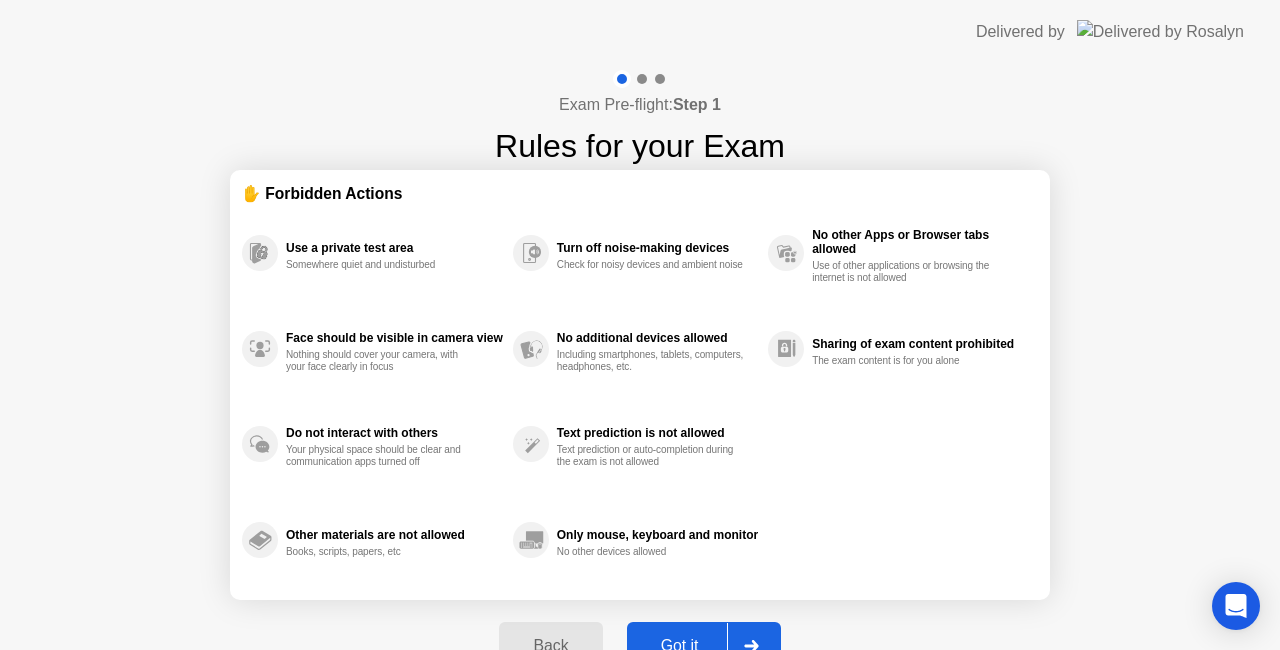 click on "Got it" 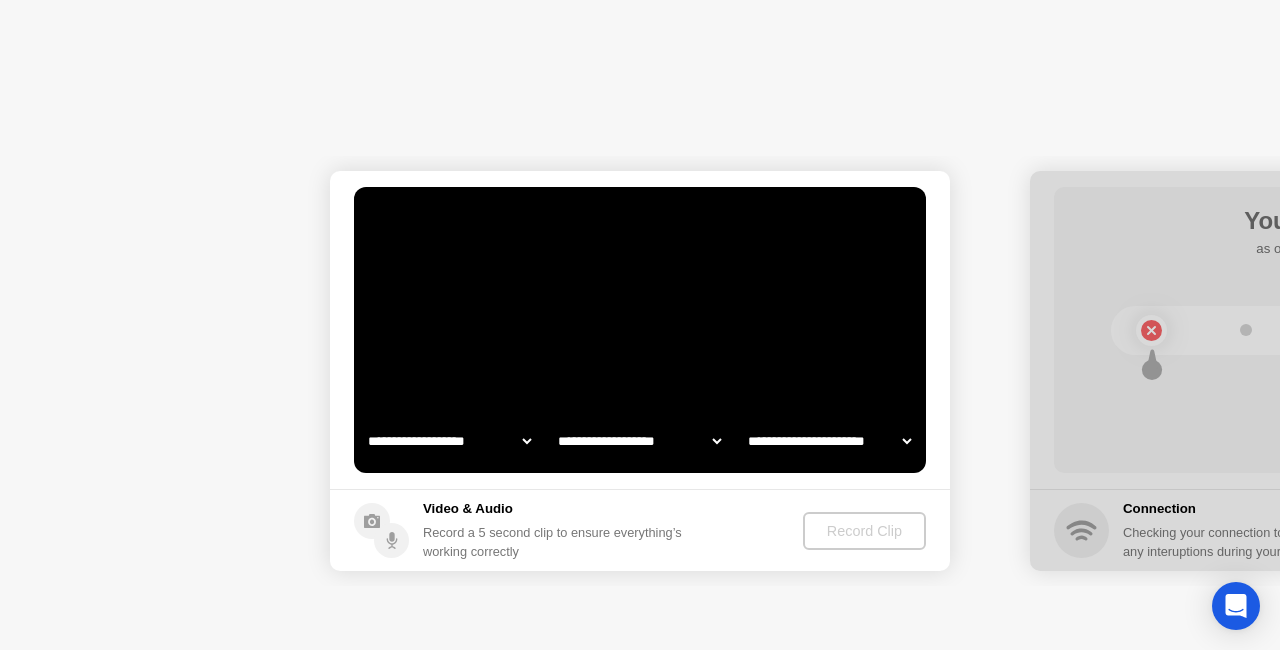select on "**********" 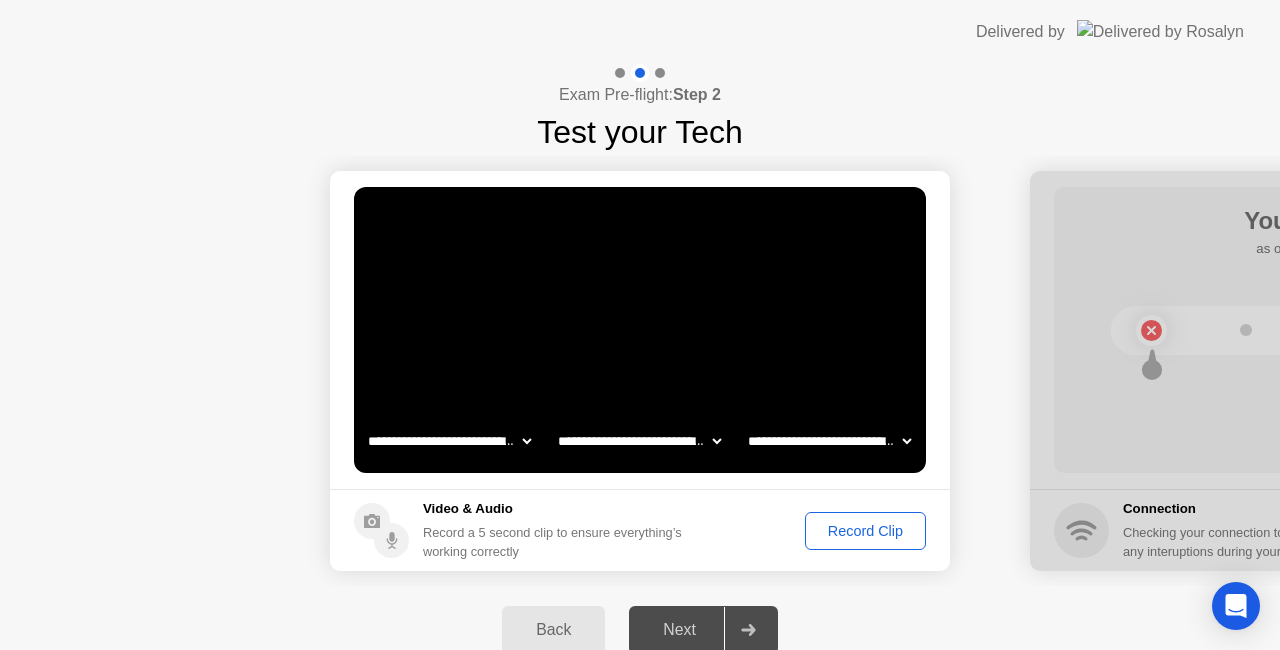 drag, startPoint x: 791, startPoint y: 529, endPoint x: 830, endPoint y: 535, distance: 39.45884 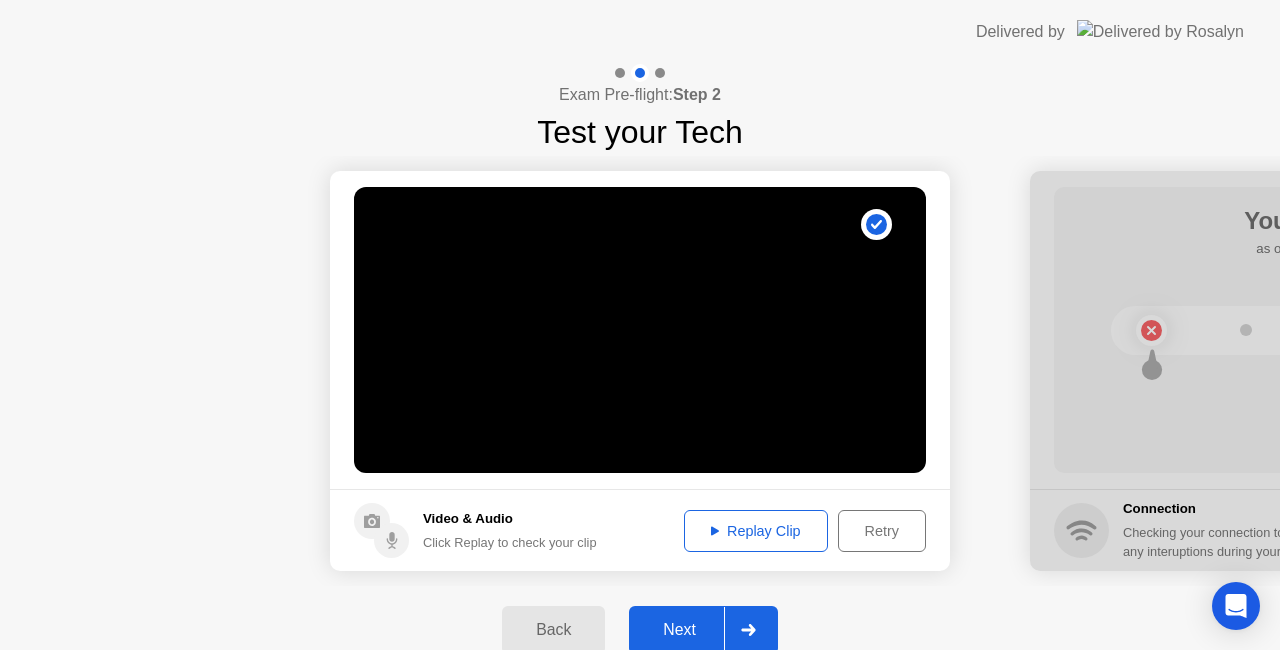 click on "Replay Clip" 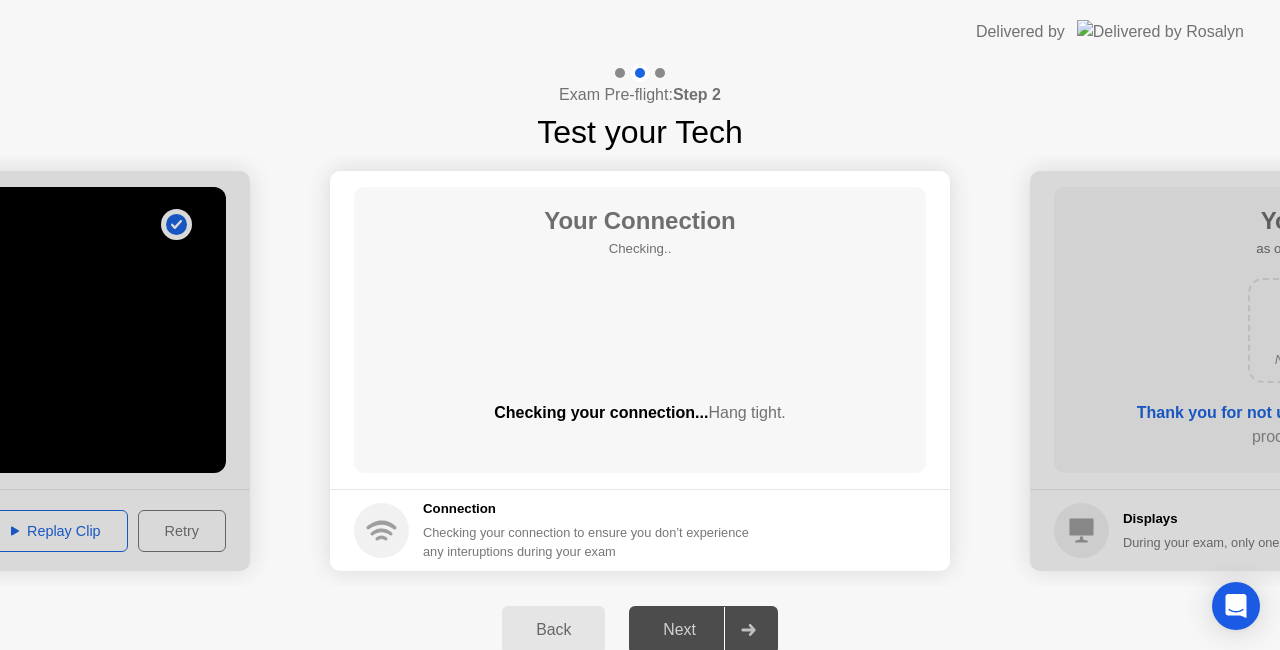 click on "Hang tight." 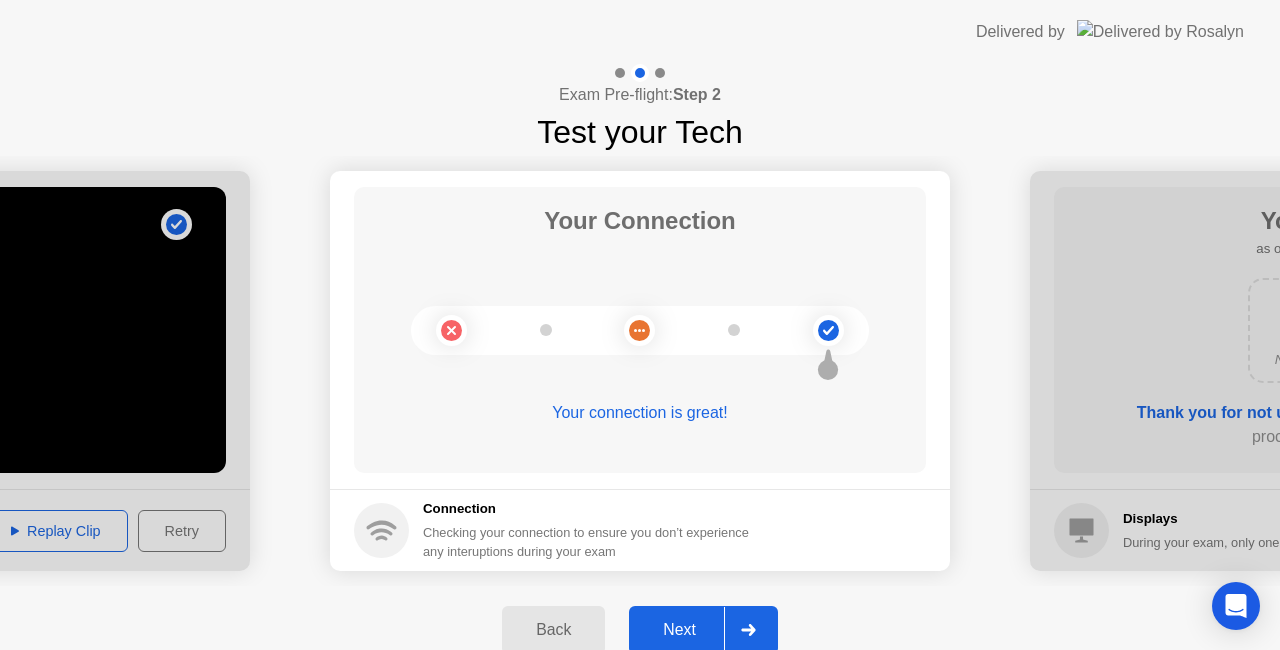 click on "Next" 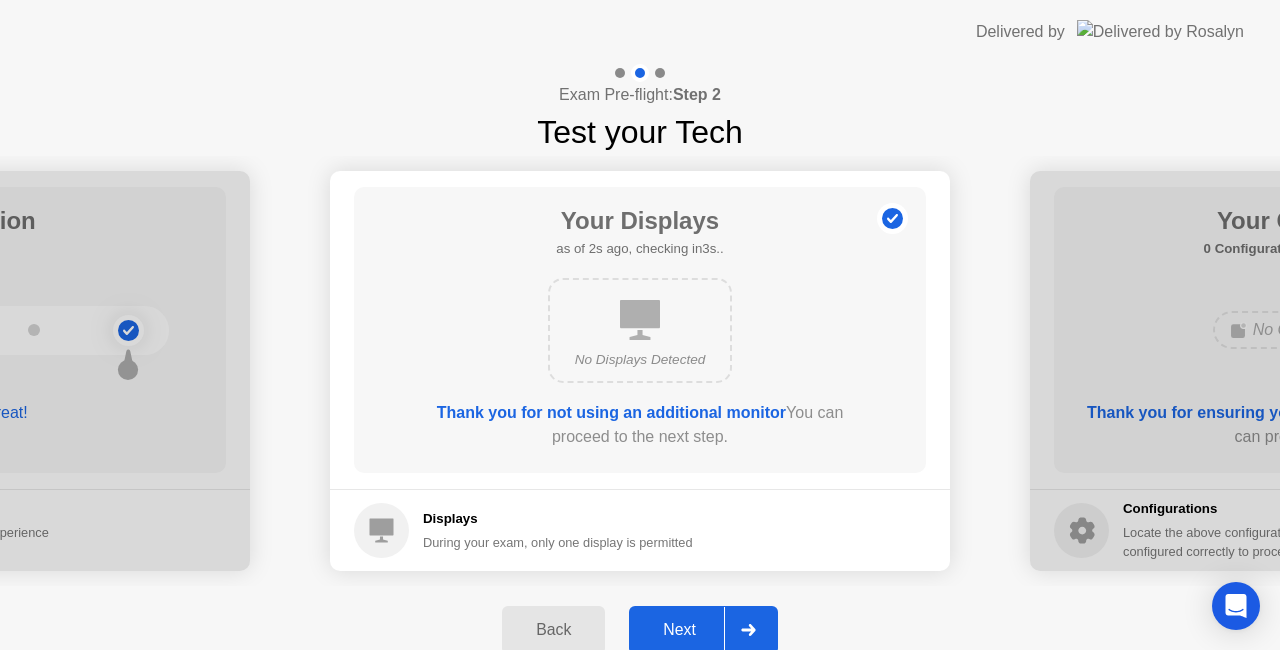 click on "Next" 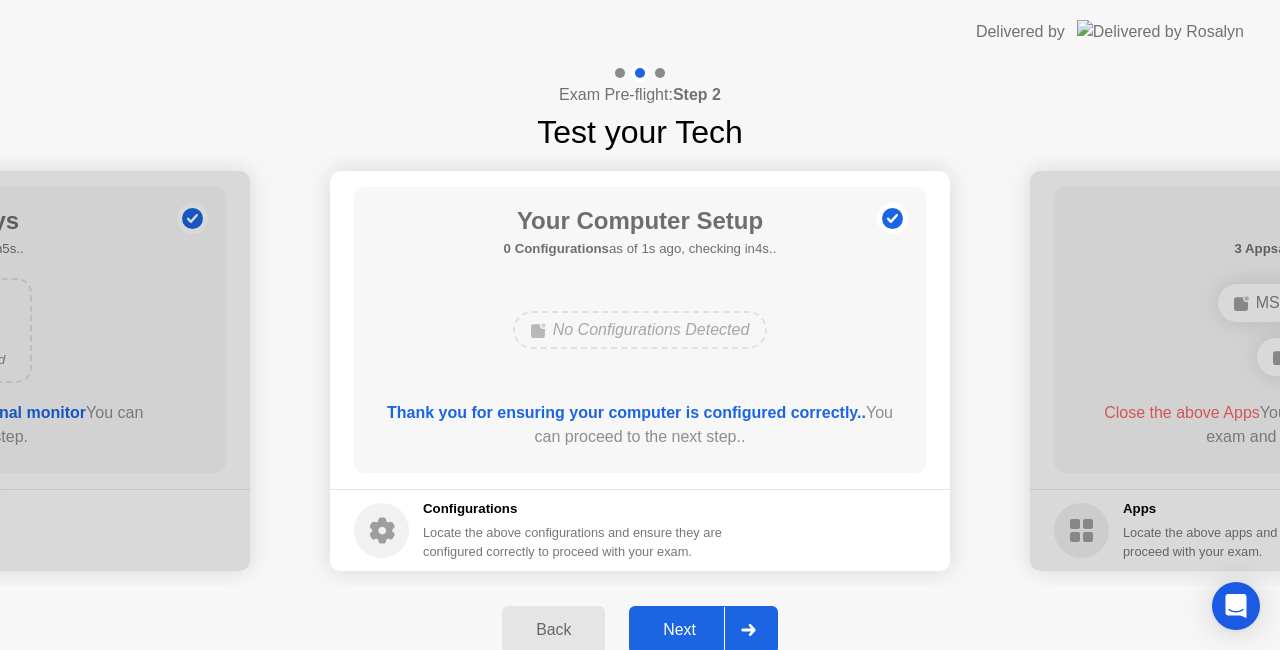 click on "Next" 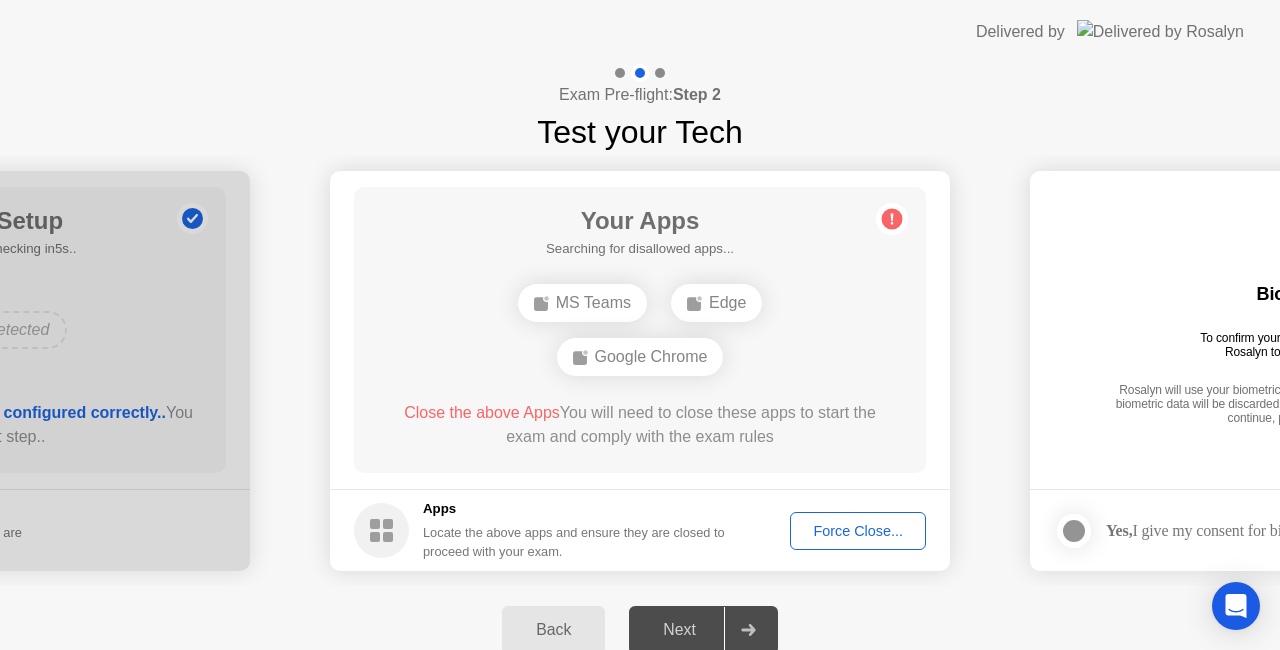 click on "Google Chrome" 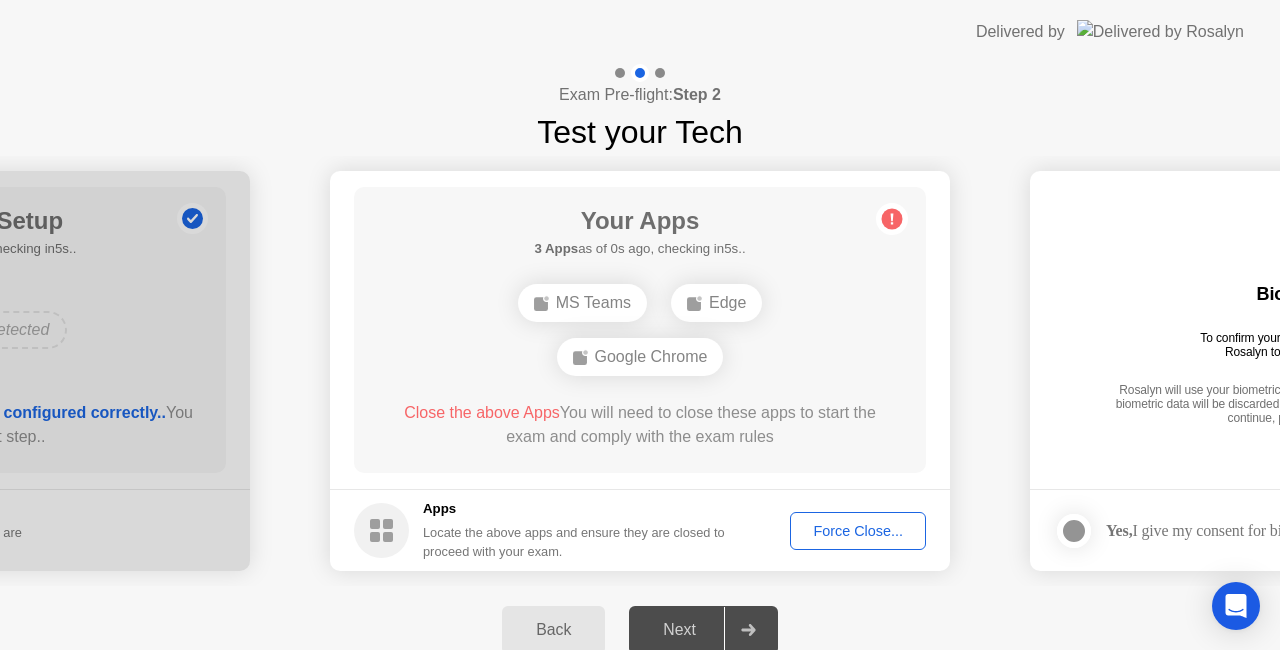 click on "Force Close..." 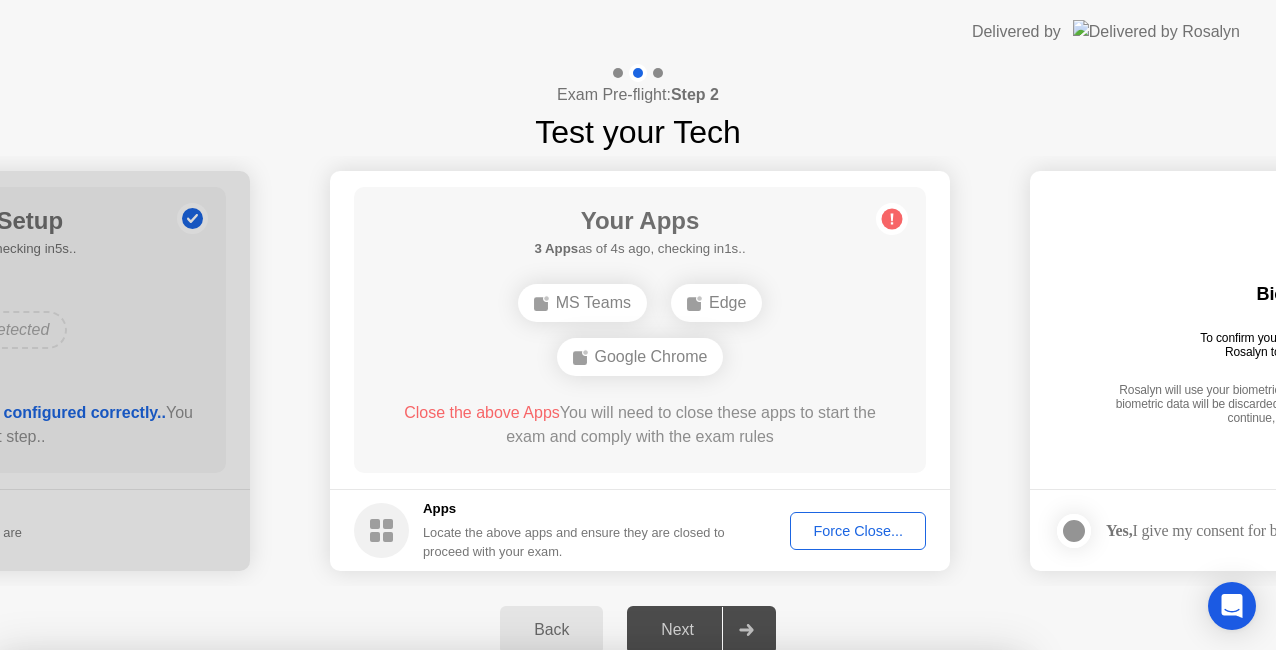 click on "Confirm" at bounding box center (577, 926) 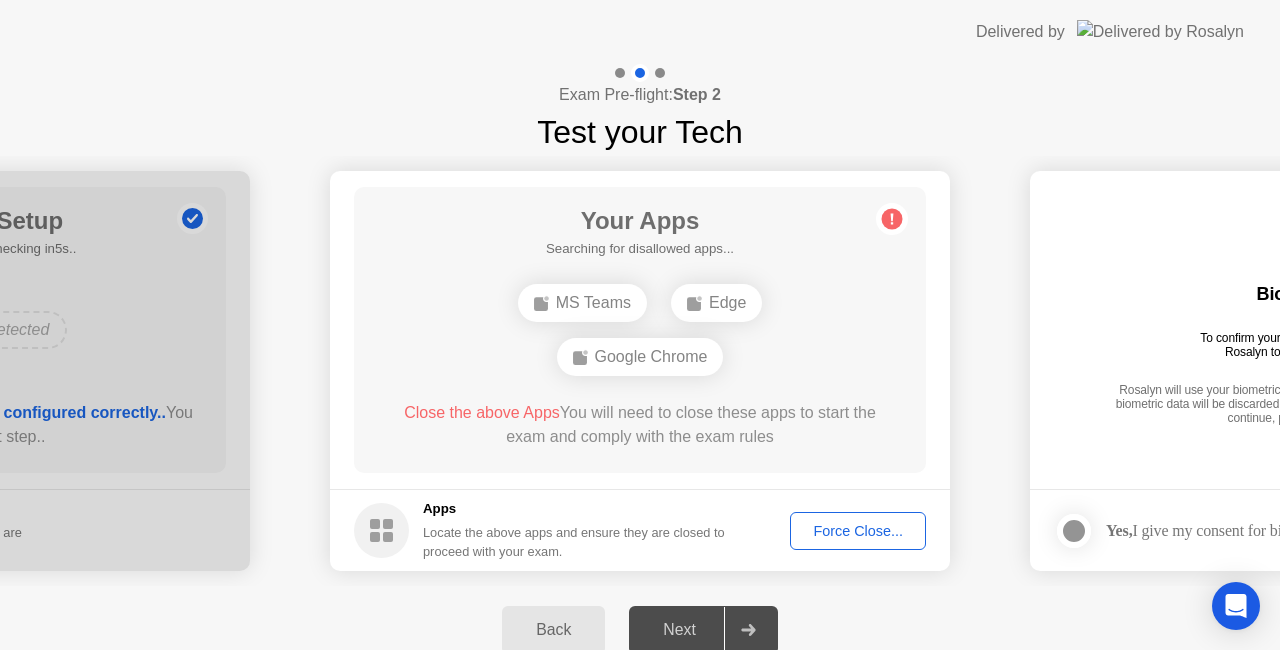 drag, startPoint x: 723, startPoint y: 445, endPoint x: 743, endPoint y: 556, distance: 112.78741 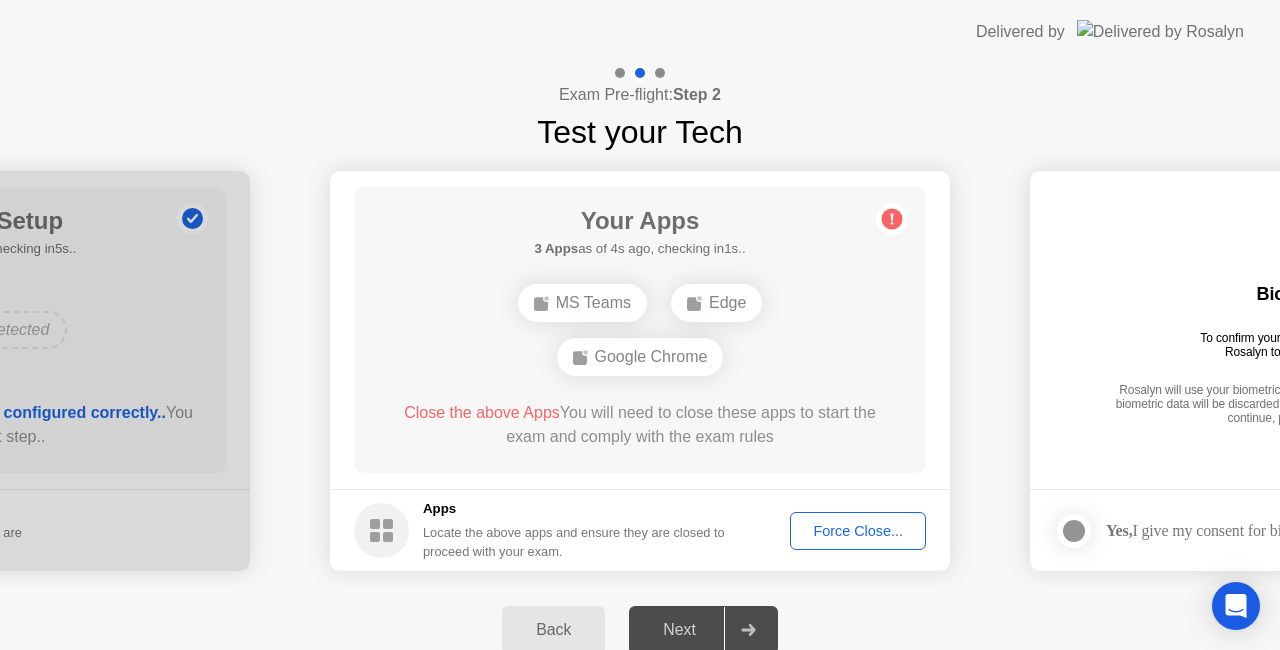 click on "Force Close..." 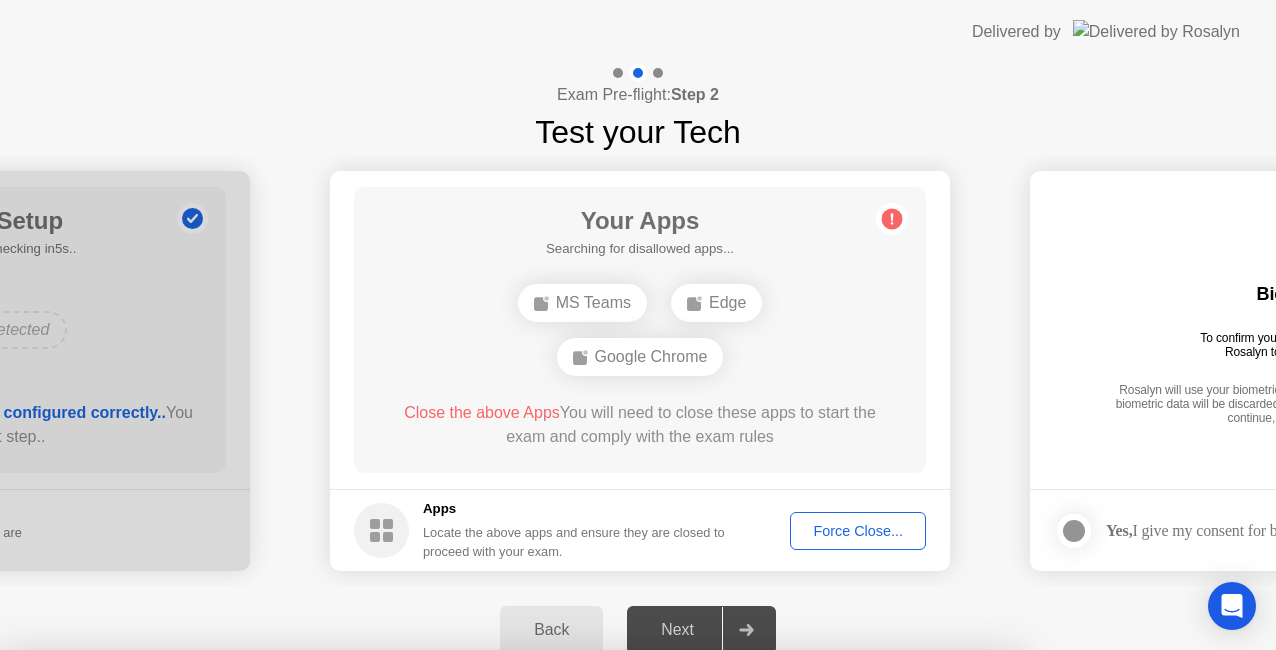 click on "Confirm" at bounding box center (577, 926) 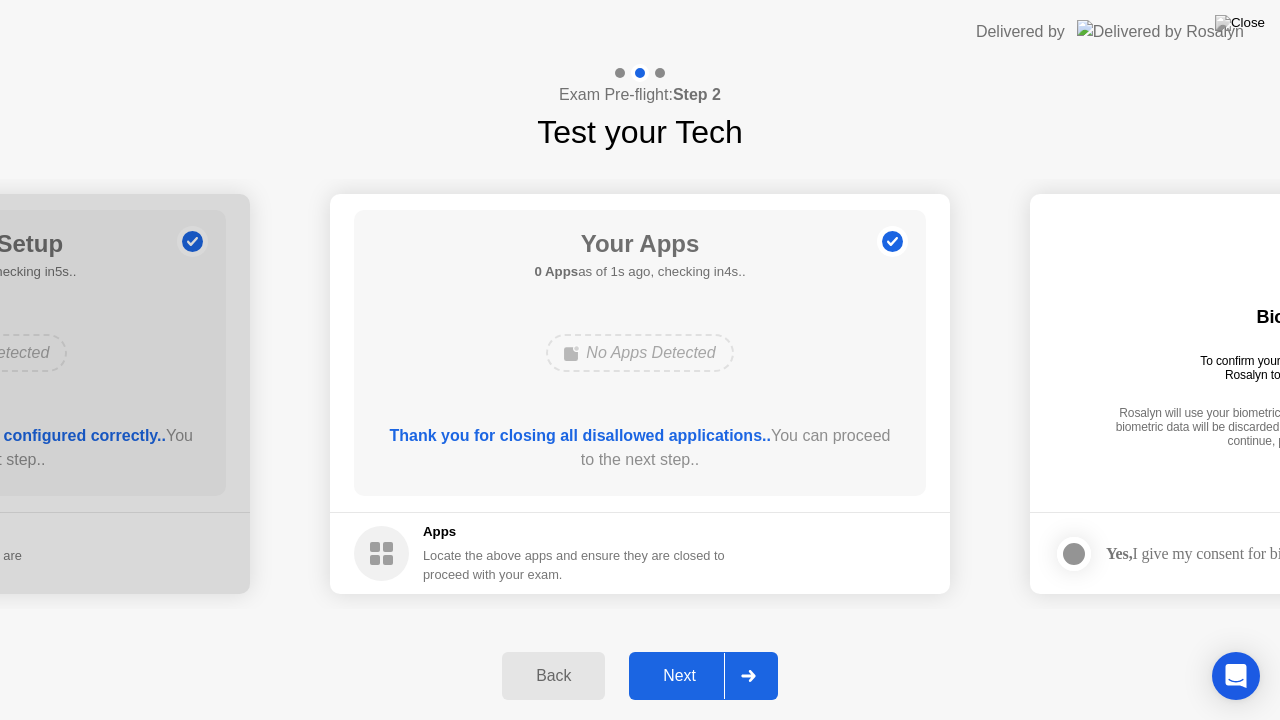 click on "Next" 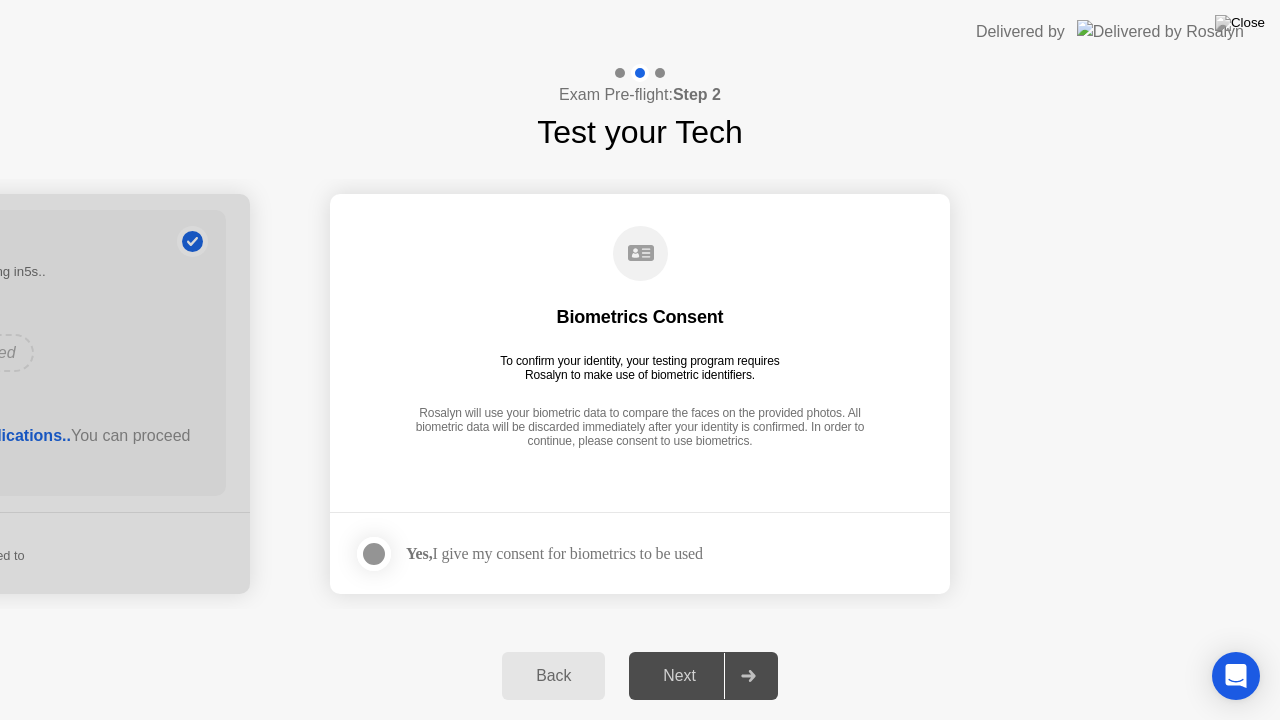 click 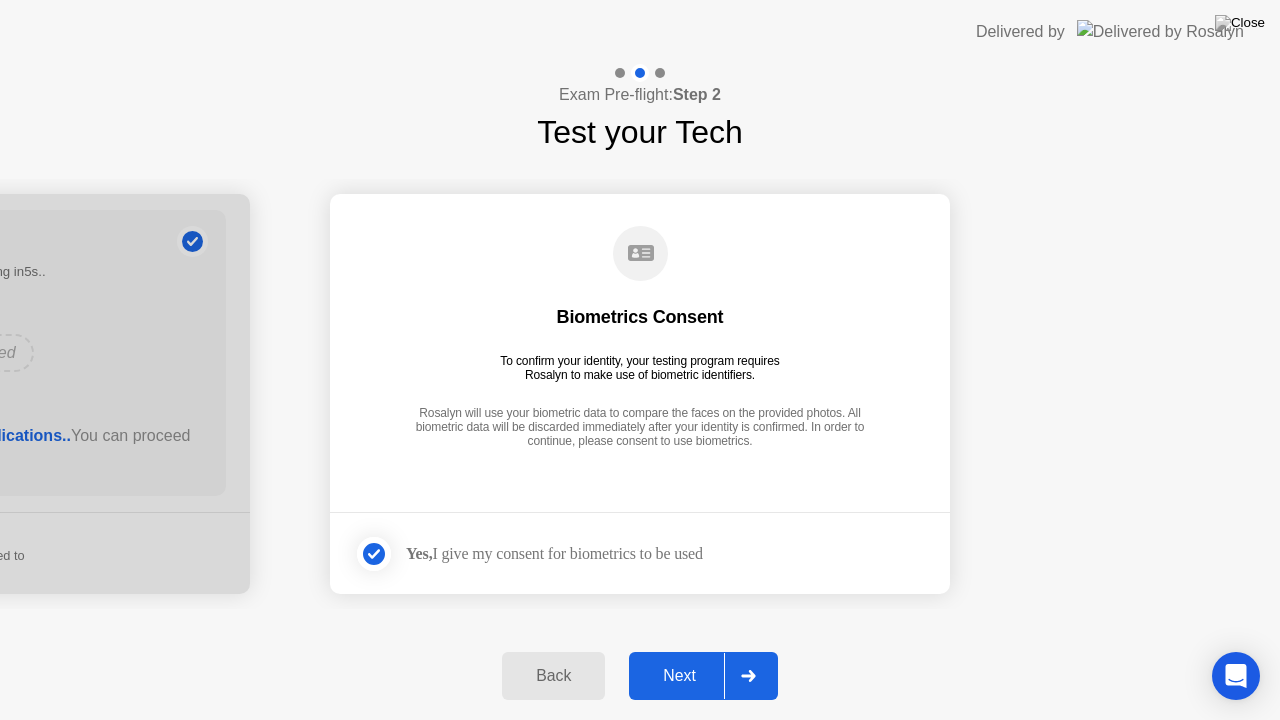 click on "Next" 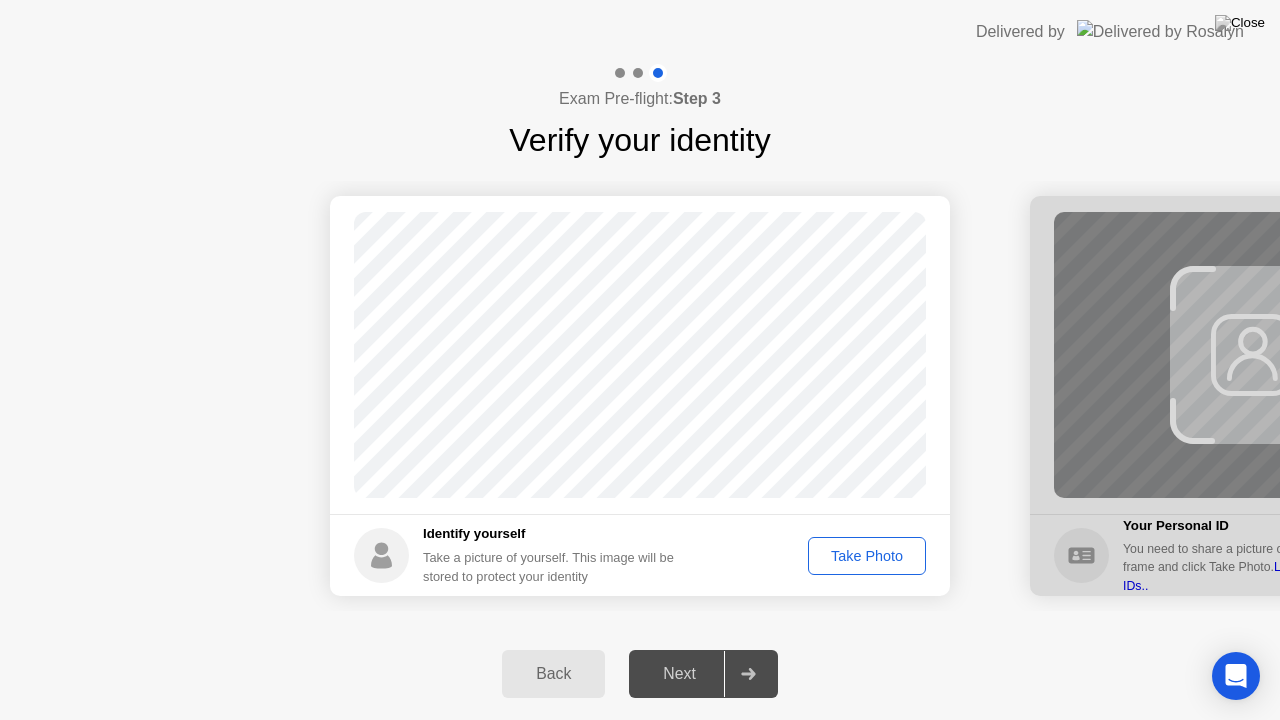click on "Take Photo" 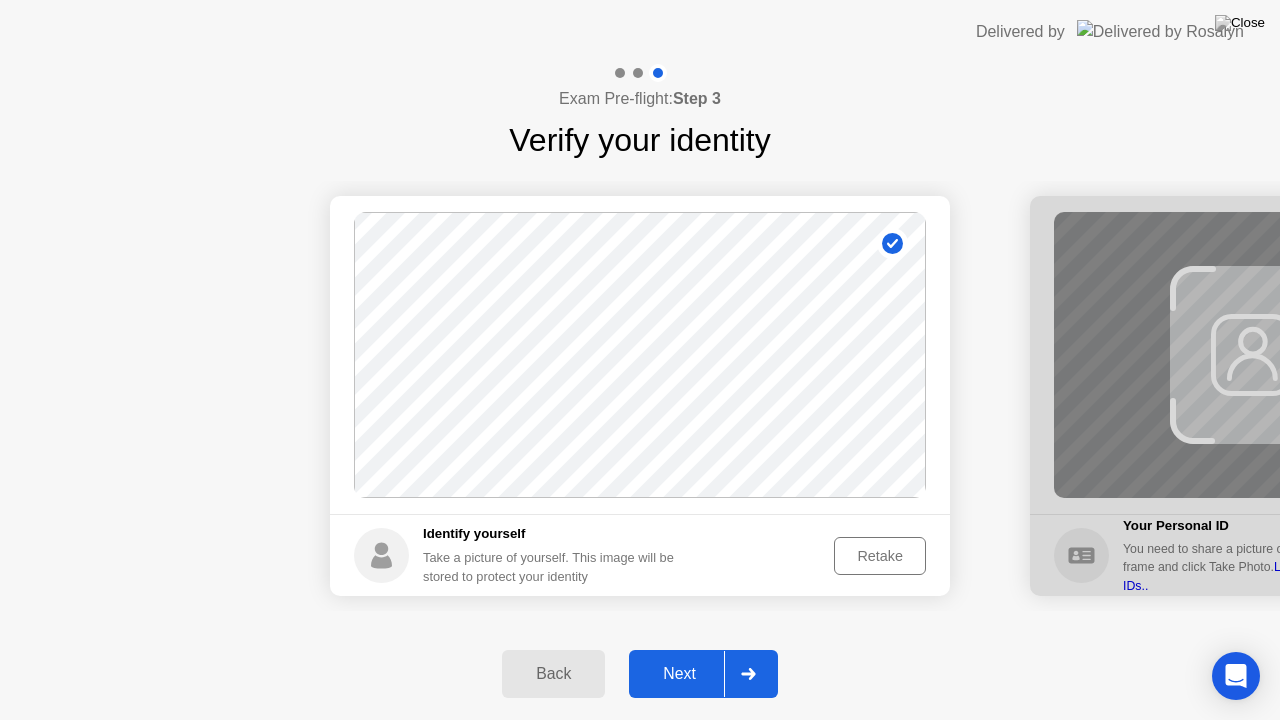 click on "Next" 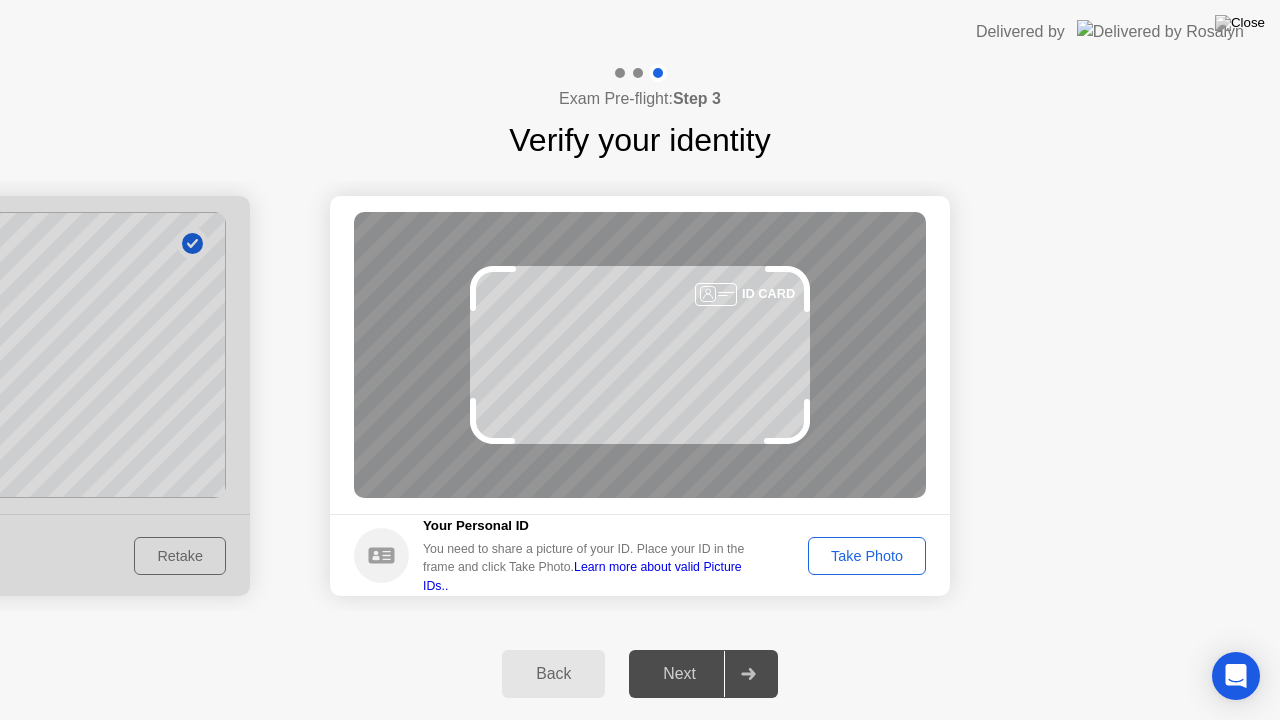 click on "Take Photo" 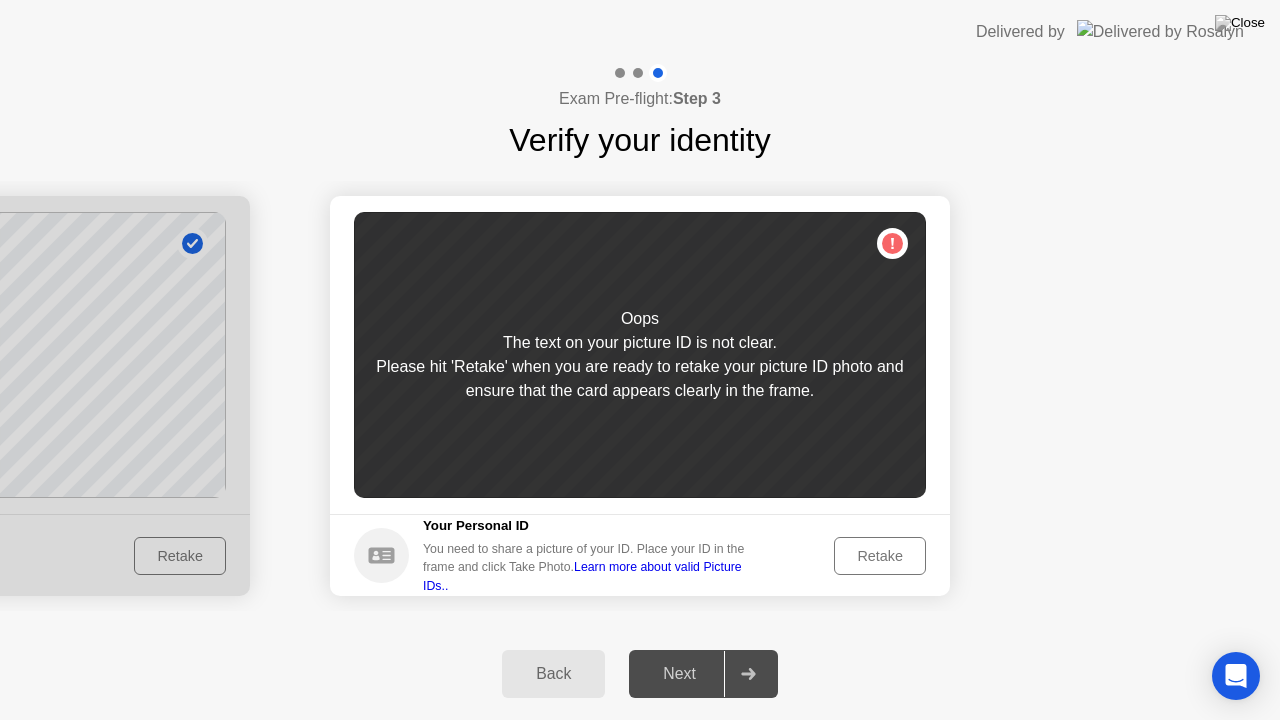 click on "Success Photo is correctly taken Unsuccess Photo is not correctly taken. Oops The text on your picture ID is not clear. Please hit 'Retake' when you are ready to retake your picture ID photo and ensure that the card appears clearly in the frame." 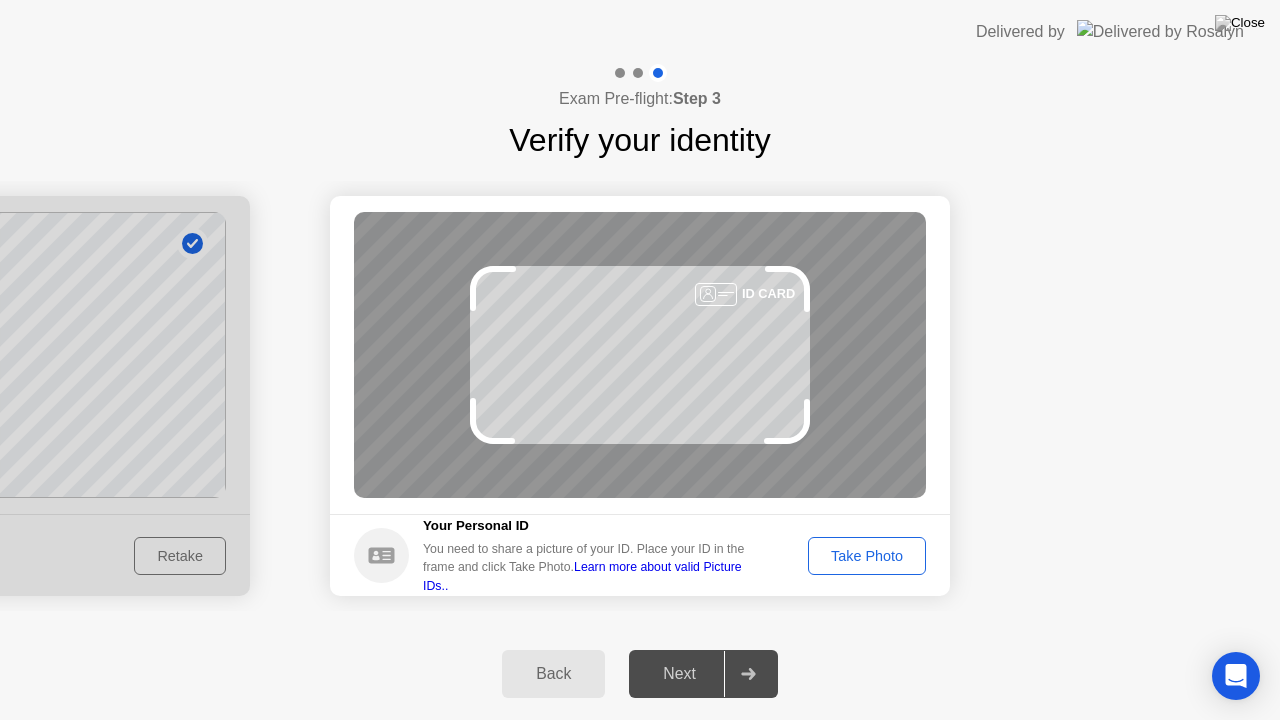 click on "Take Photo" 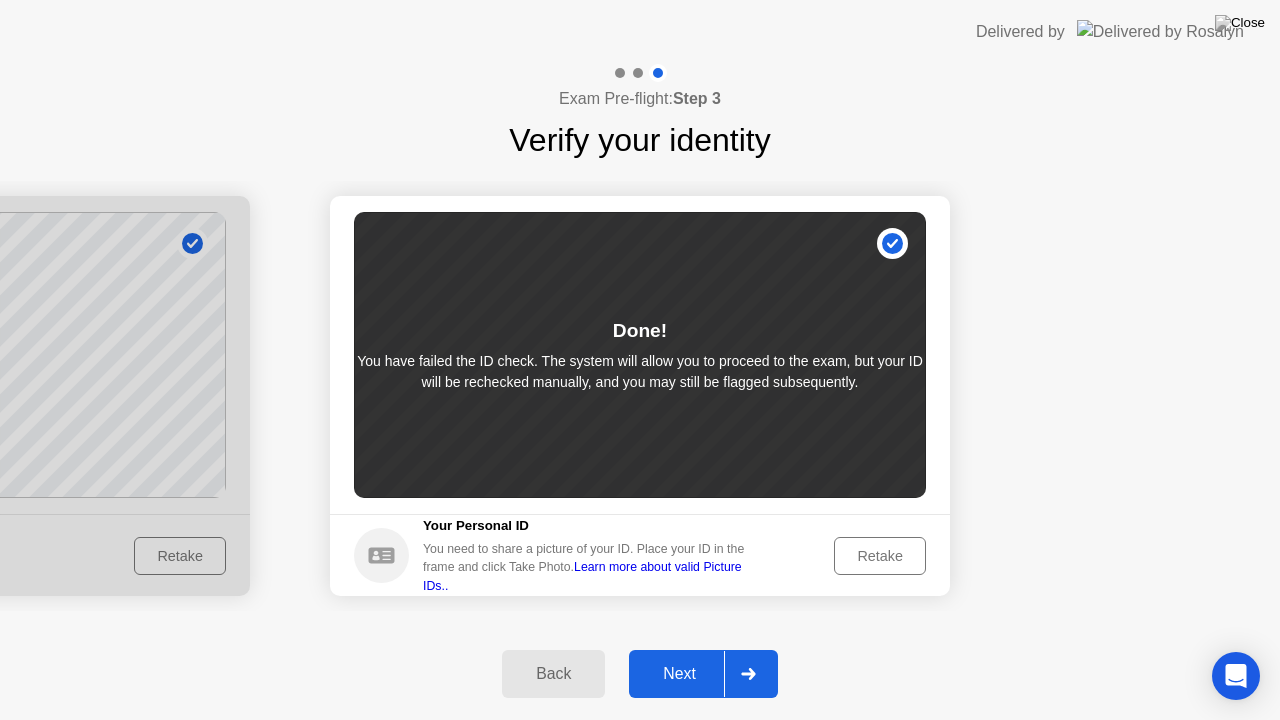 click on "Next" 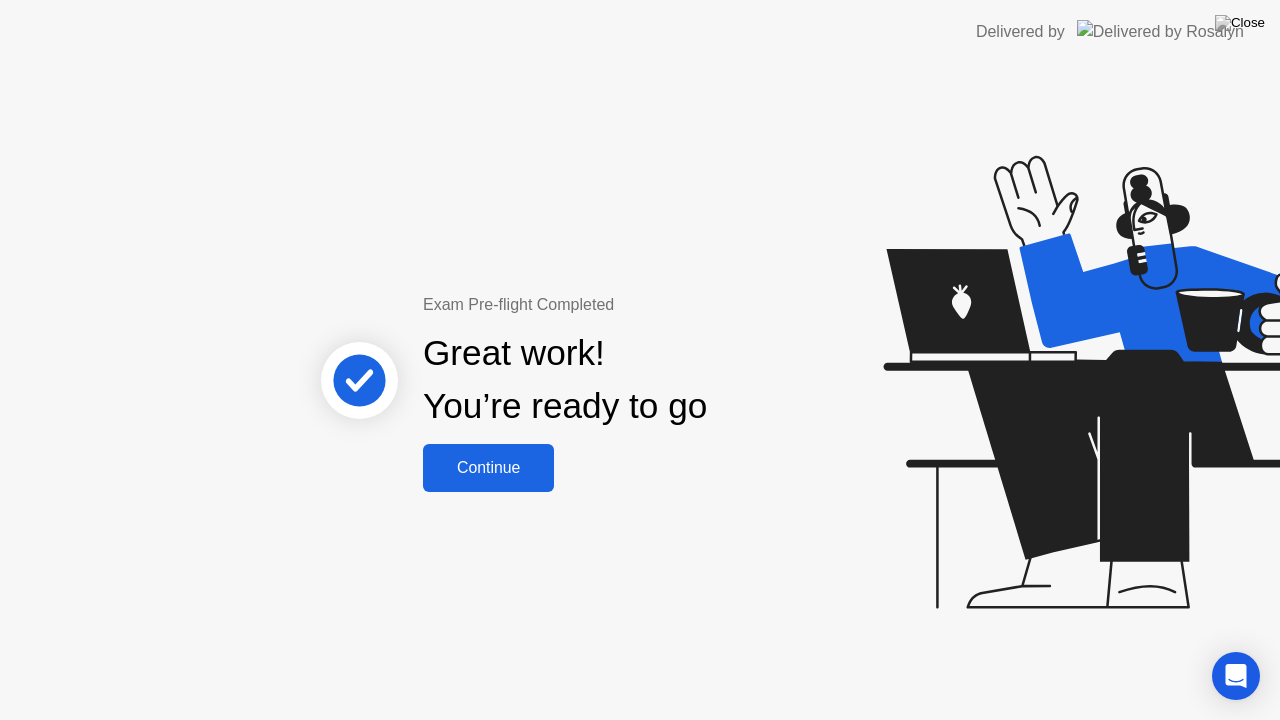 click on "Continue" 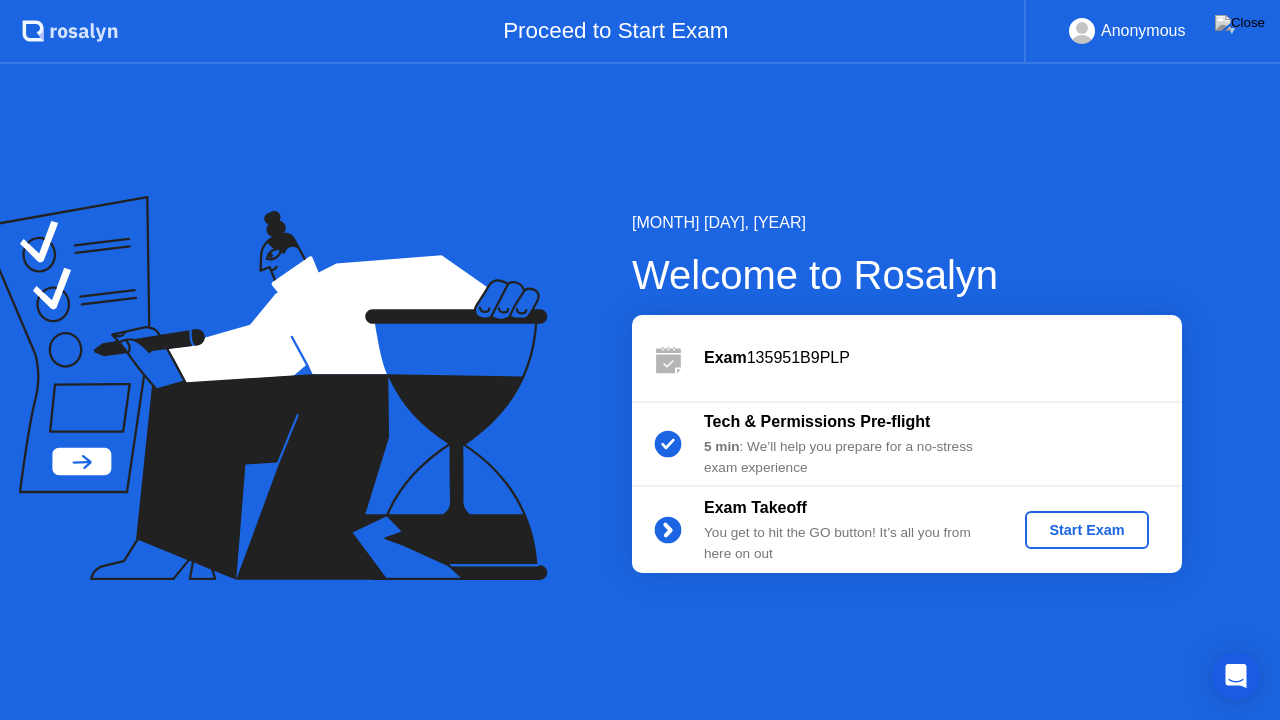 click on "Start Exam" 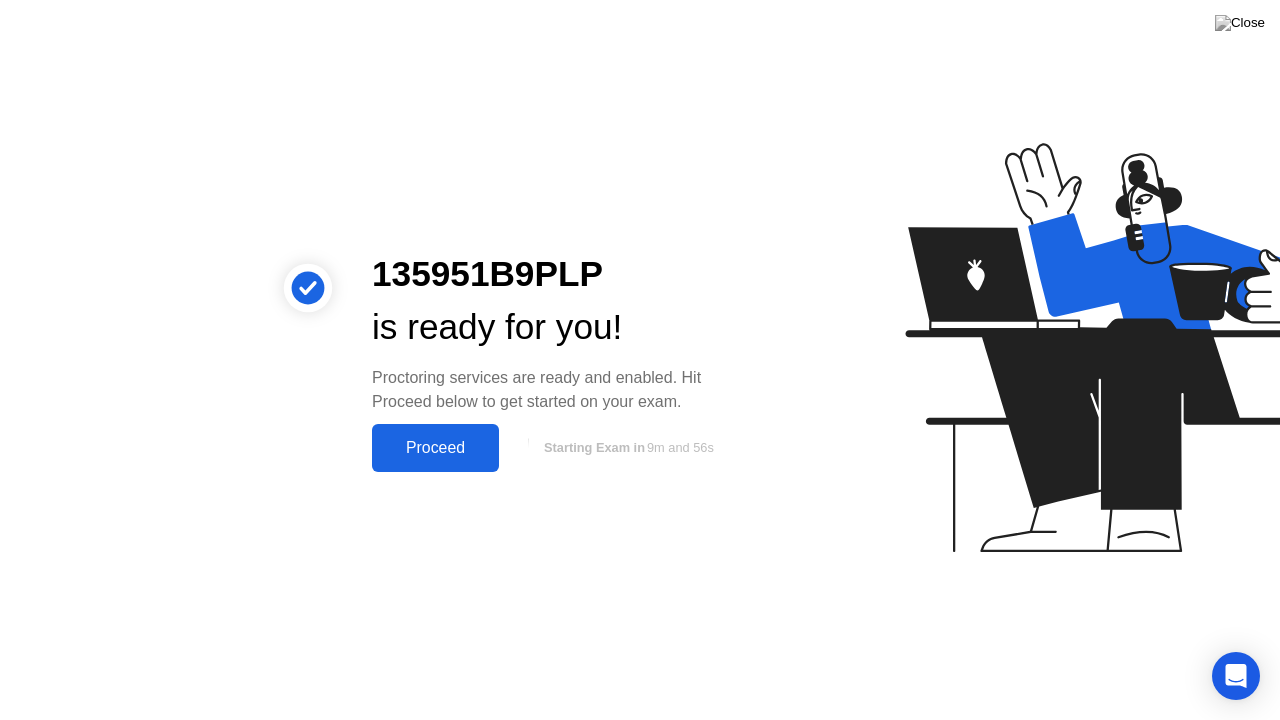 drag, startPoint x: 714, startPoint y: 528, endPoint x: 488, endPoint y: 462, distance: 235.44002 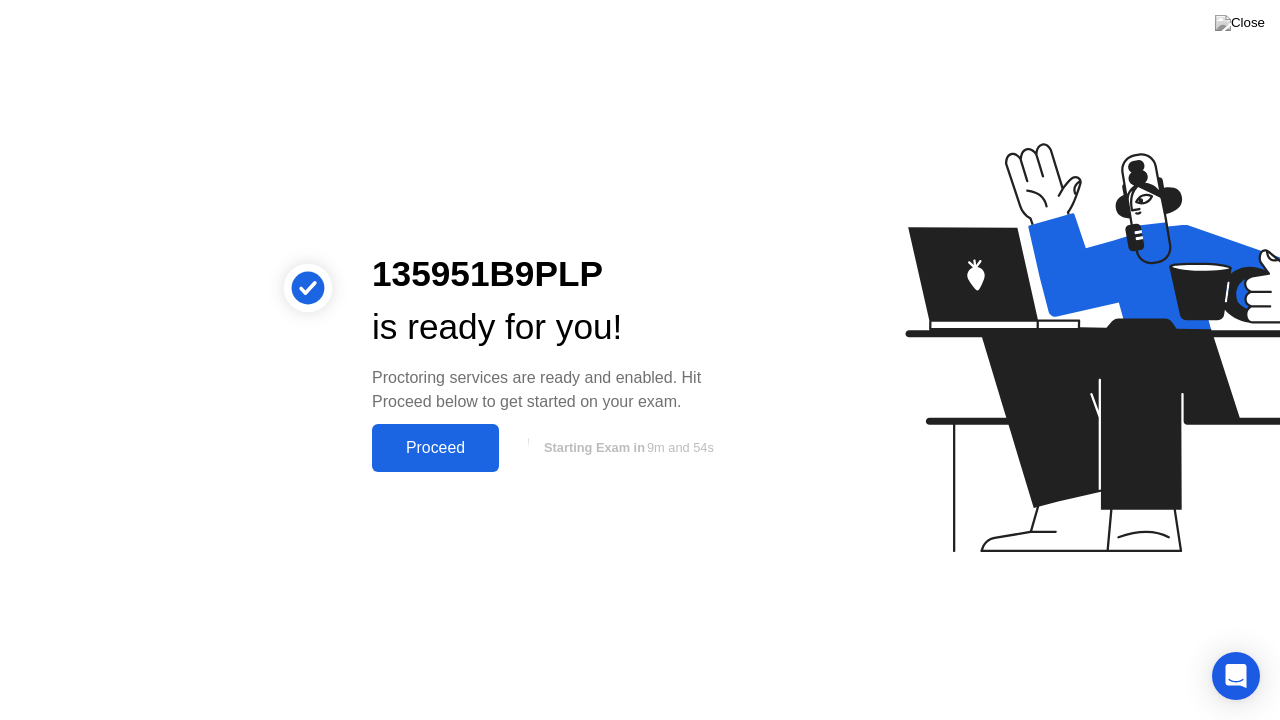 click on "Proceed" 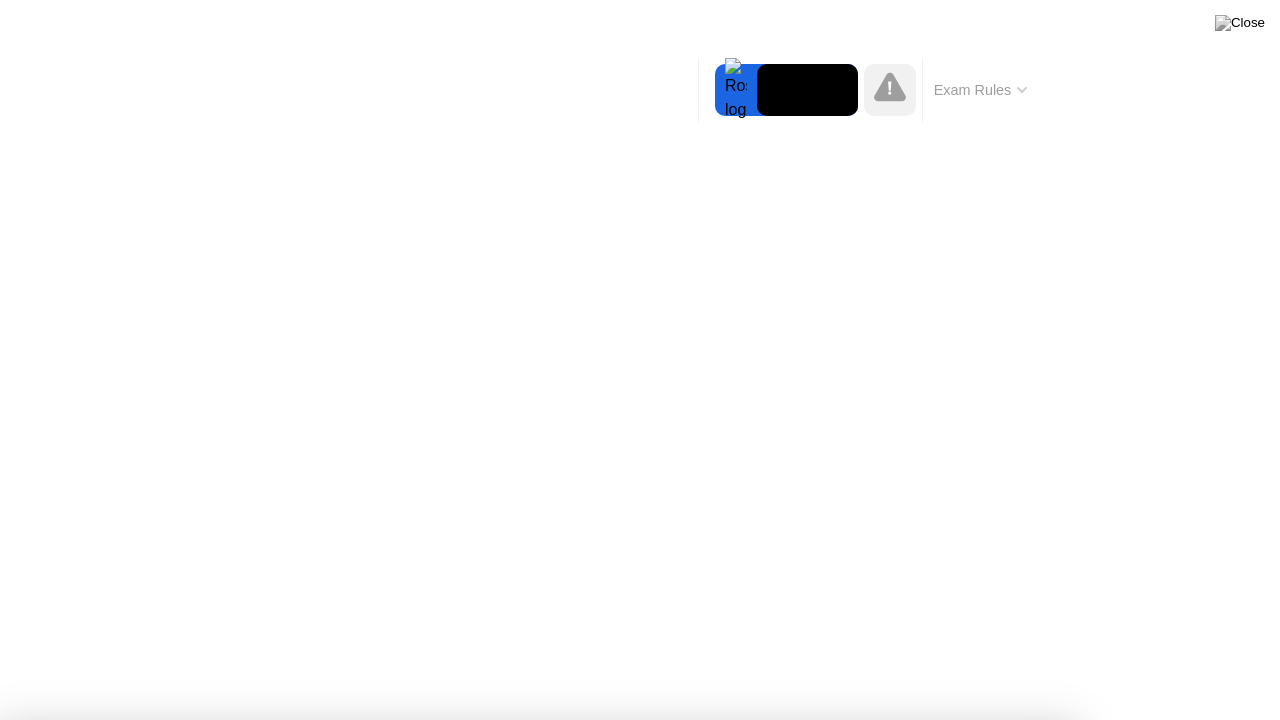 click on "Got it!" at bounding box center (647, 1238) 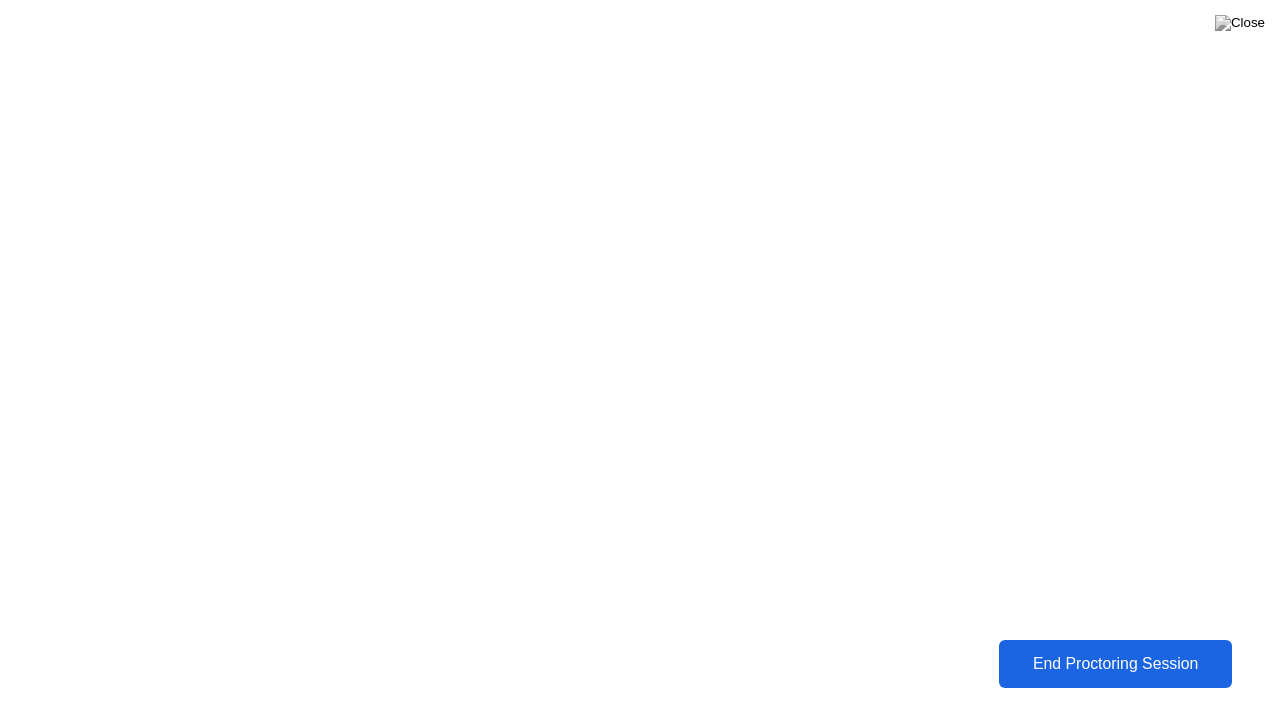 click on "End Proctoring Session" 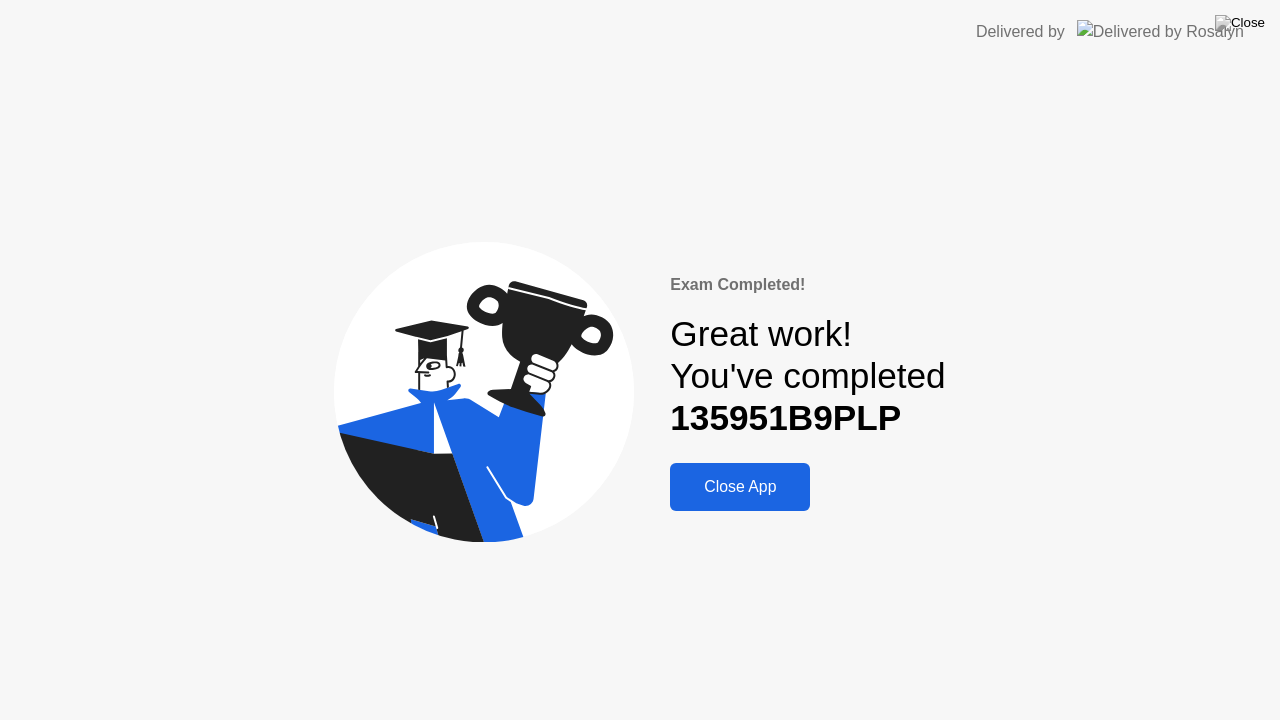 click on "Close App" 